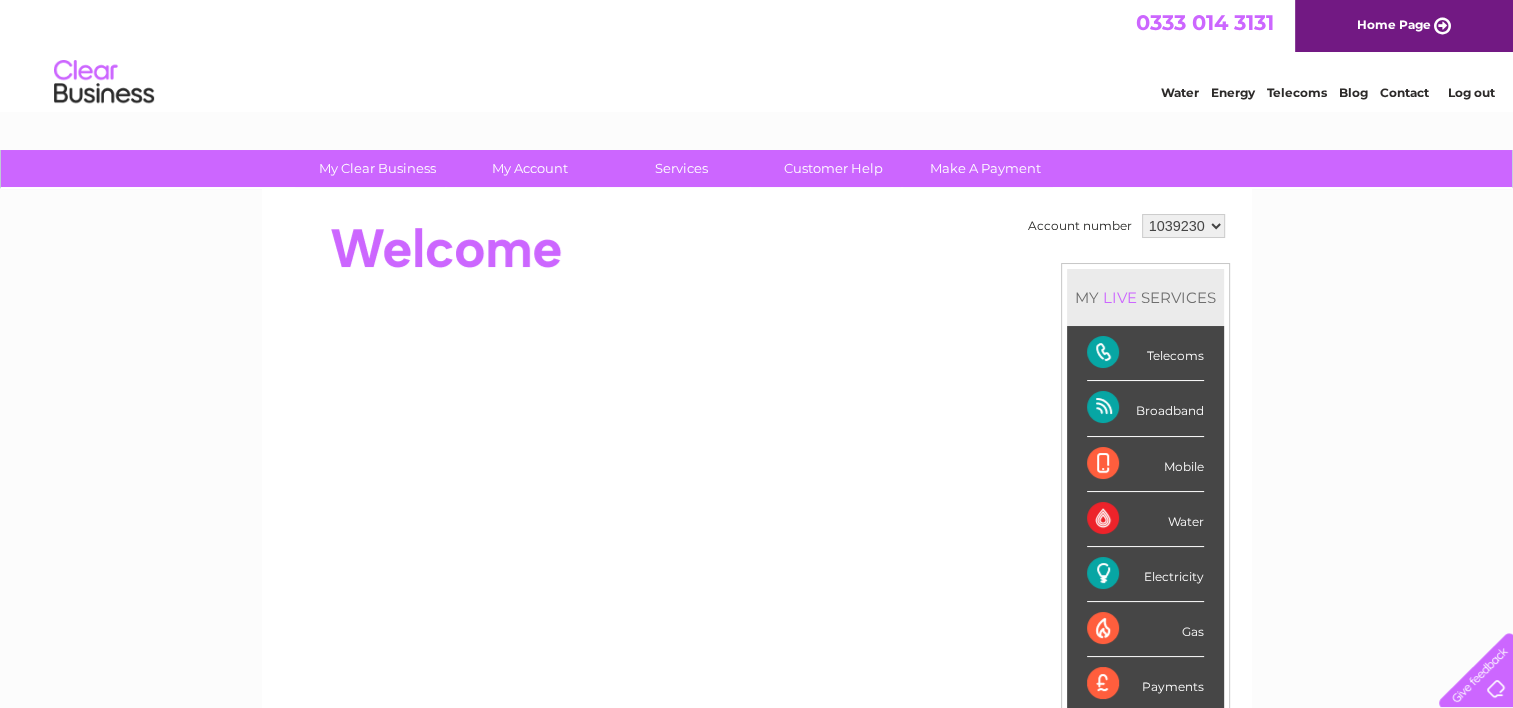 scroll, scrollTop: 0, scrollLeft: 0, axis: both 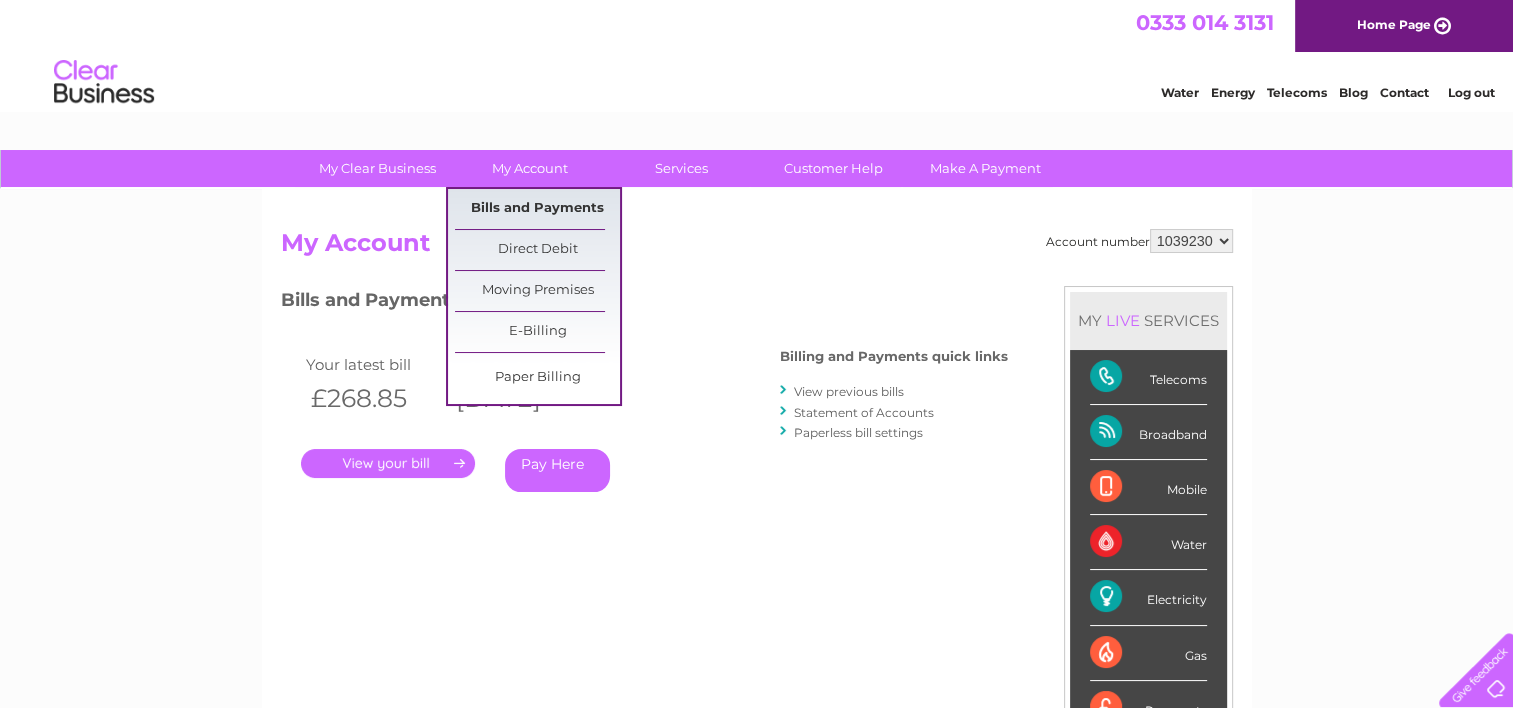 click on "Bills and Payments" at bounding box center (537, 209) 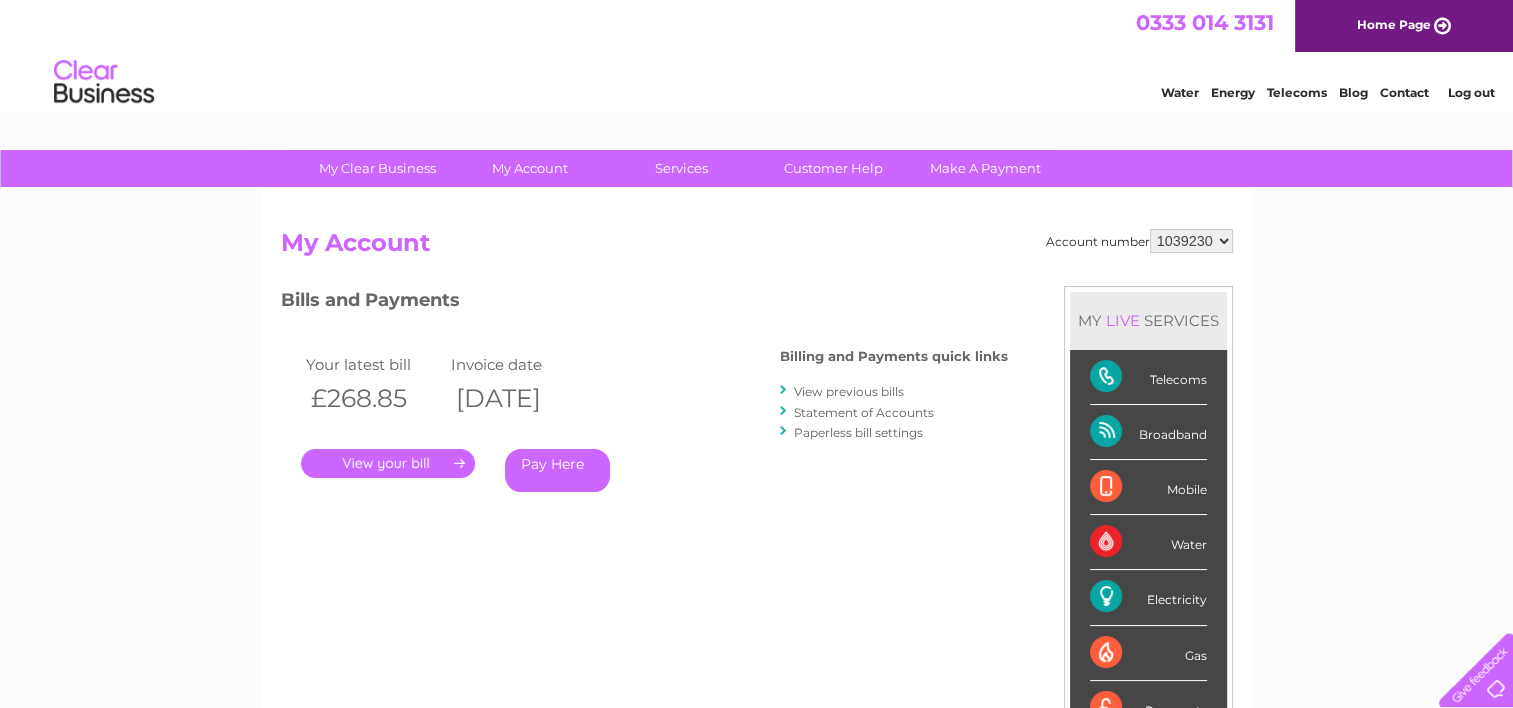 scroll, scrollTop: 0, scrollLeft: 0, axis: both 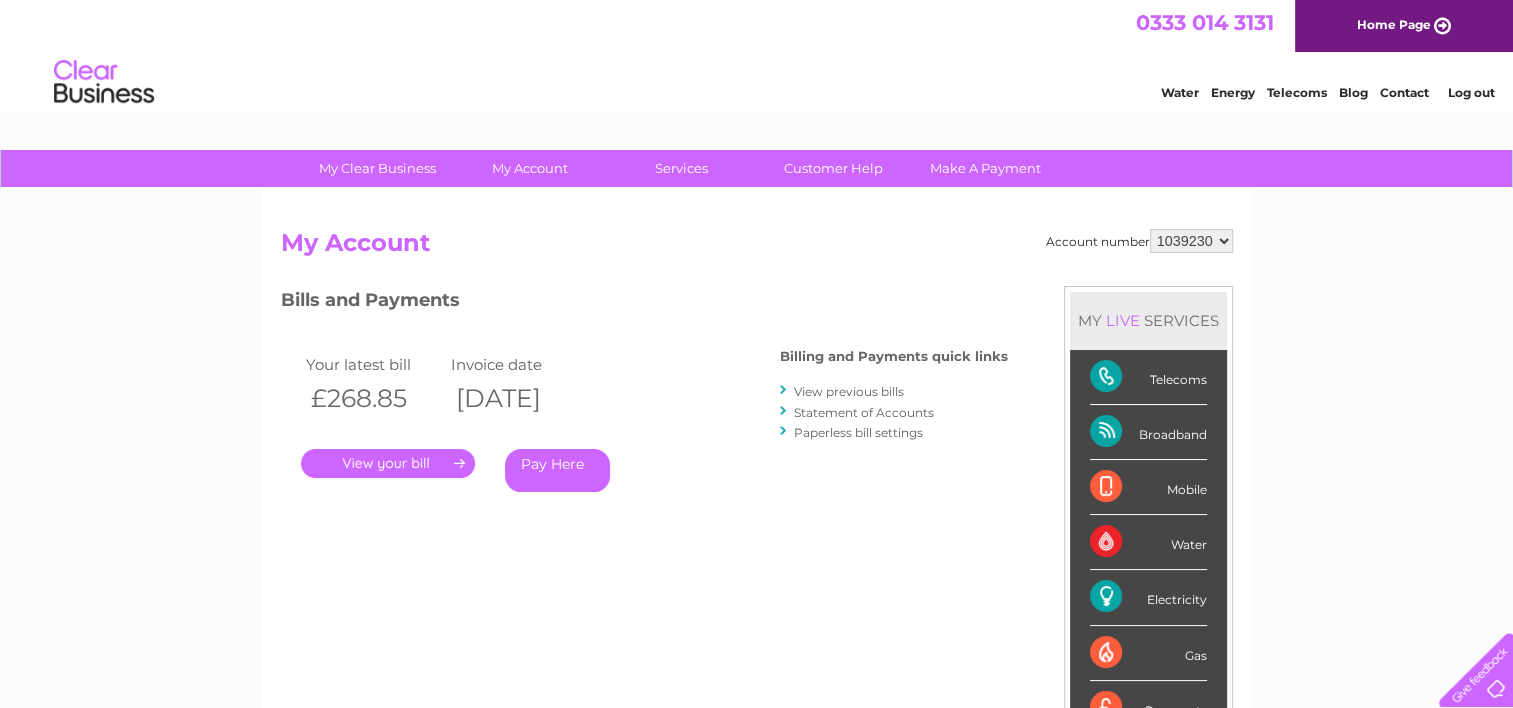 click on "Account number    1039230
2927933
My Account
MY LIVE SERVICES
Telecoms
Broadband
Mobile
Water
Electricity
Gas
Payments
Bills and Payments
Billing and Payments quick links" at bounding box center (757, 530) 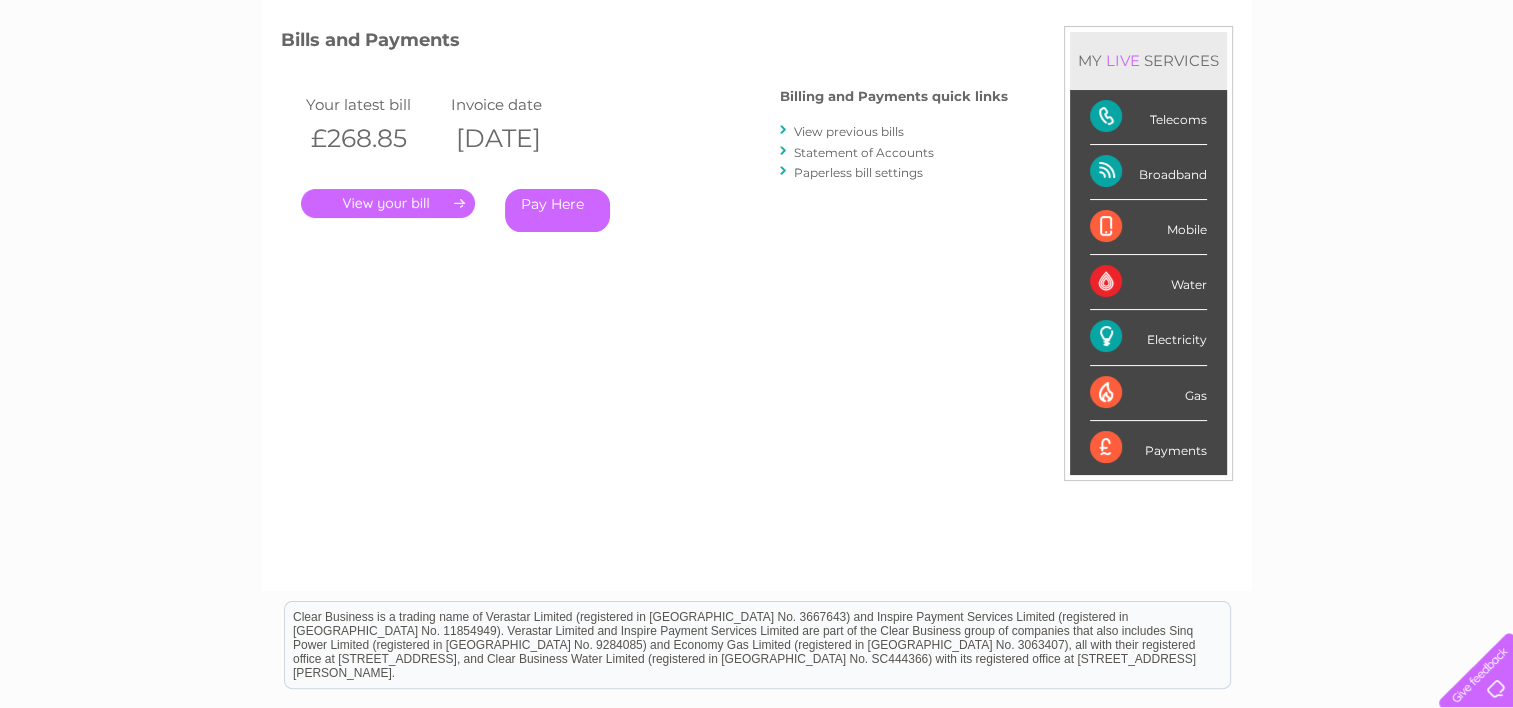 scroll, scrollTop: 300, scrollLeft: 0, axis: vertical 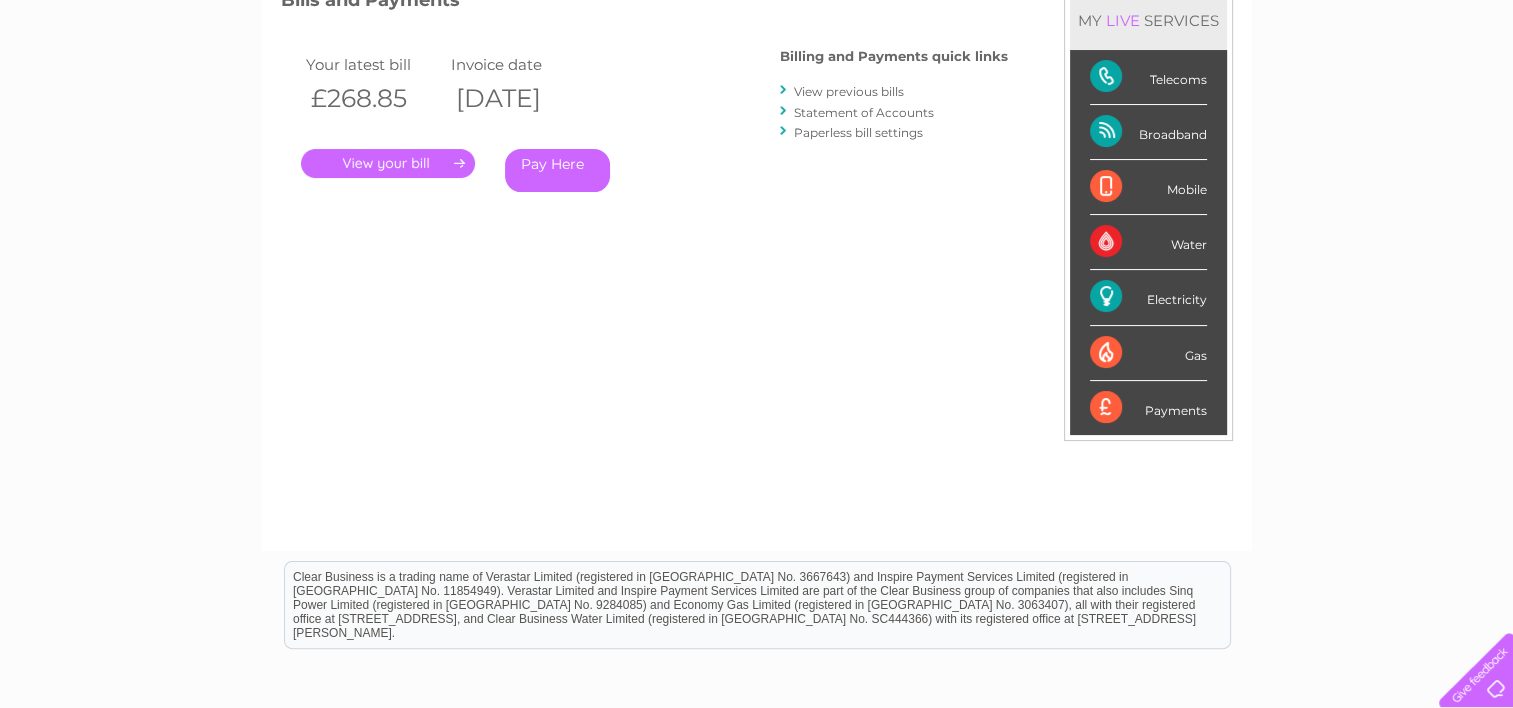 click on "Telecoms" at bounding box center (1148, 77) 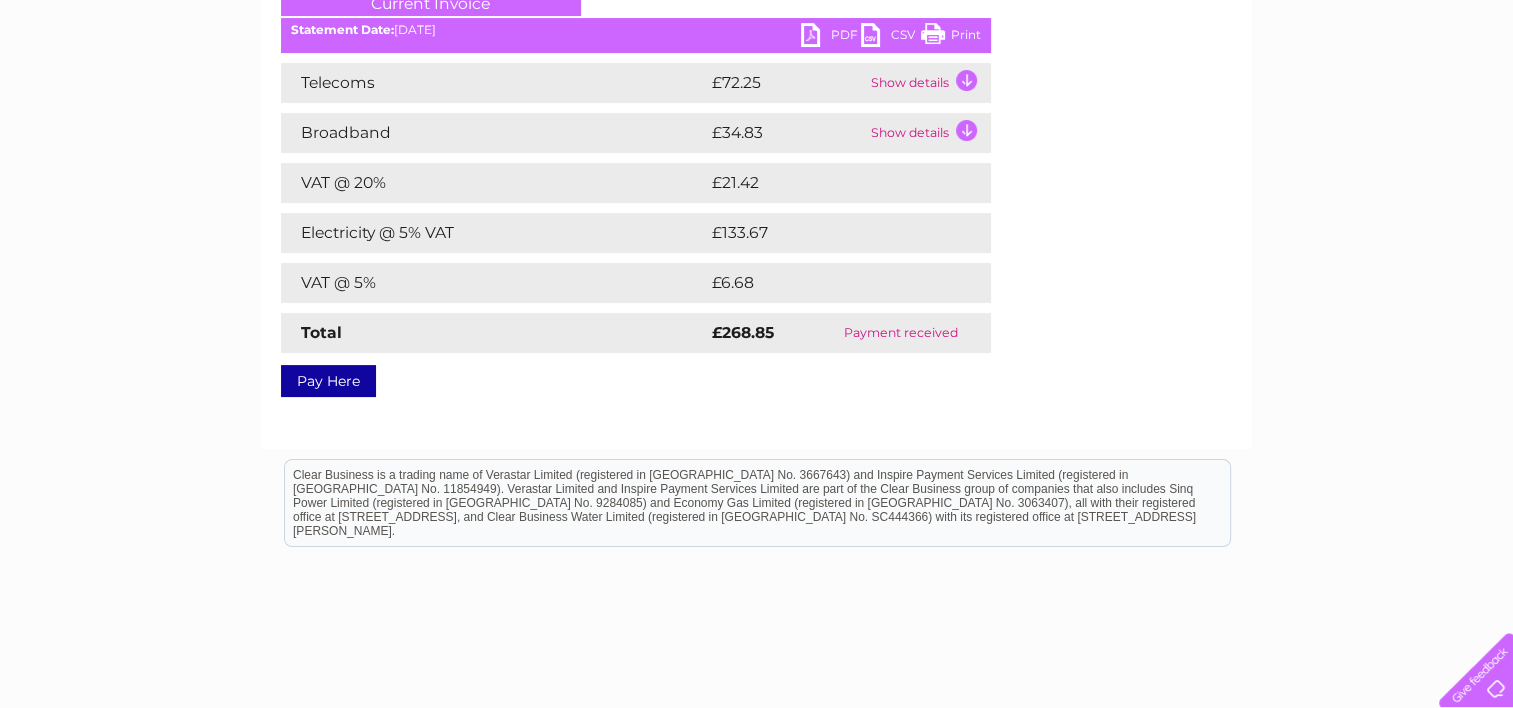 scroll, scrollTop: 0, scrollLeft: 0, axis: both 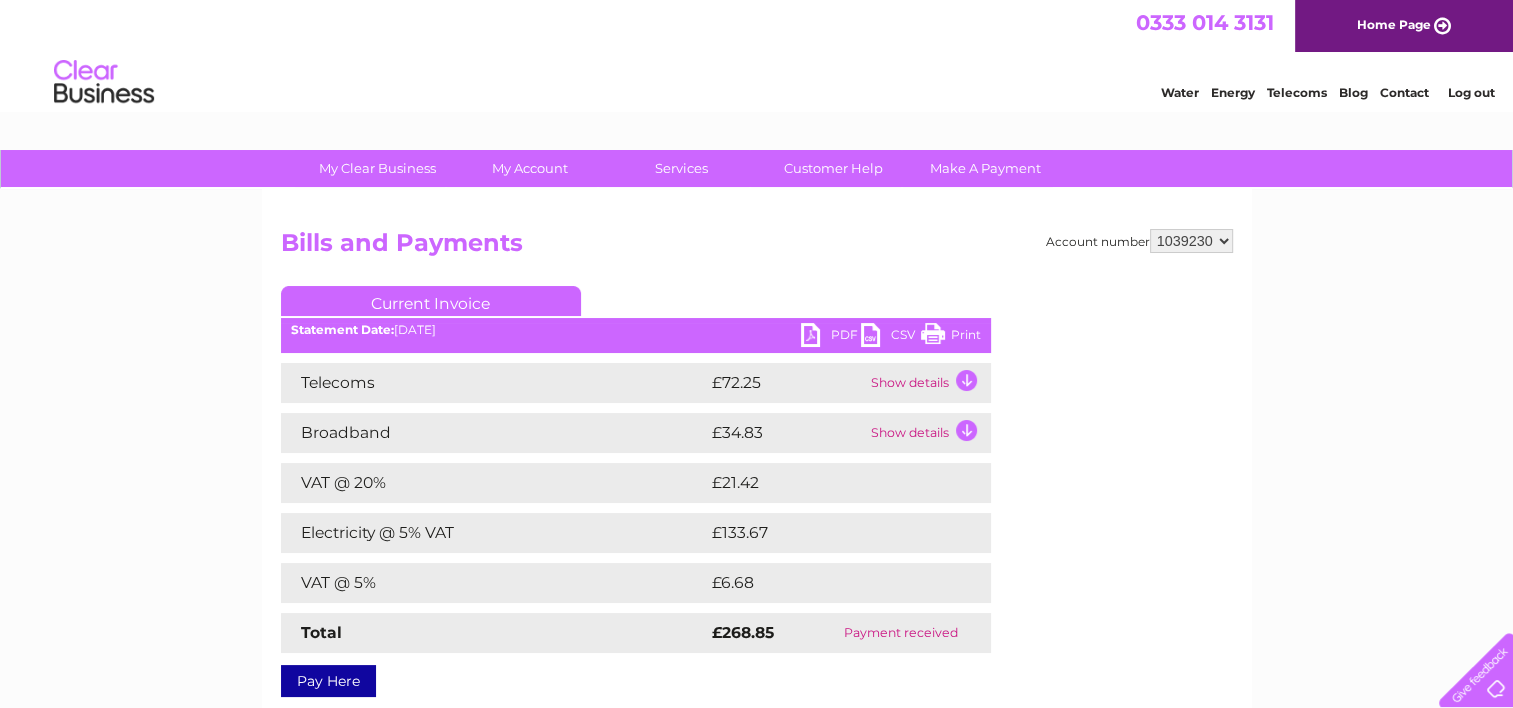 click on "Account number    [FINANCIAL_ID]
[FINANCIAL_ID]
Bills and Payments
Current Invoice
PDF
CSV
Print" at bounding box center (757, 469) 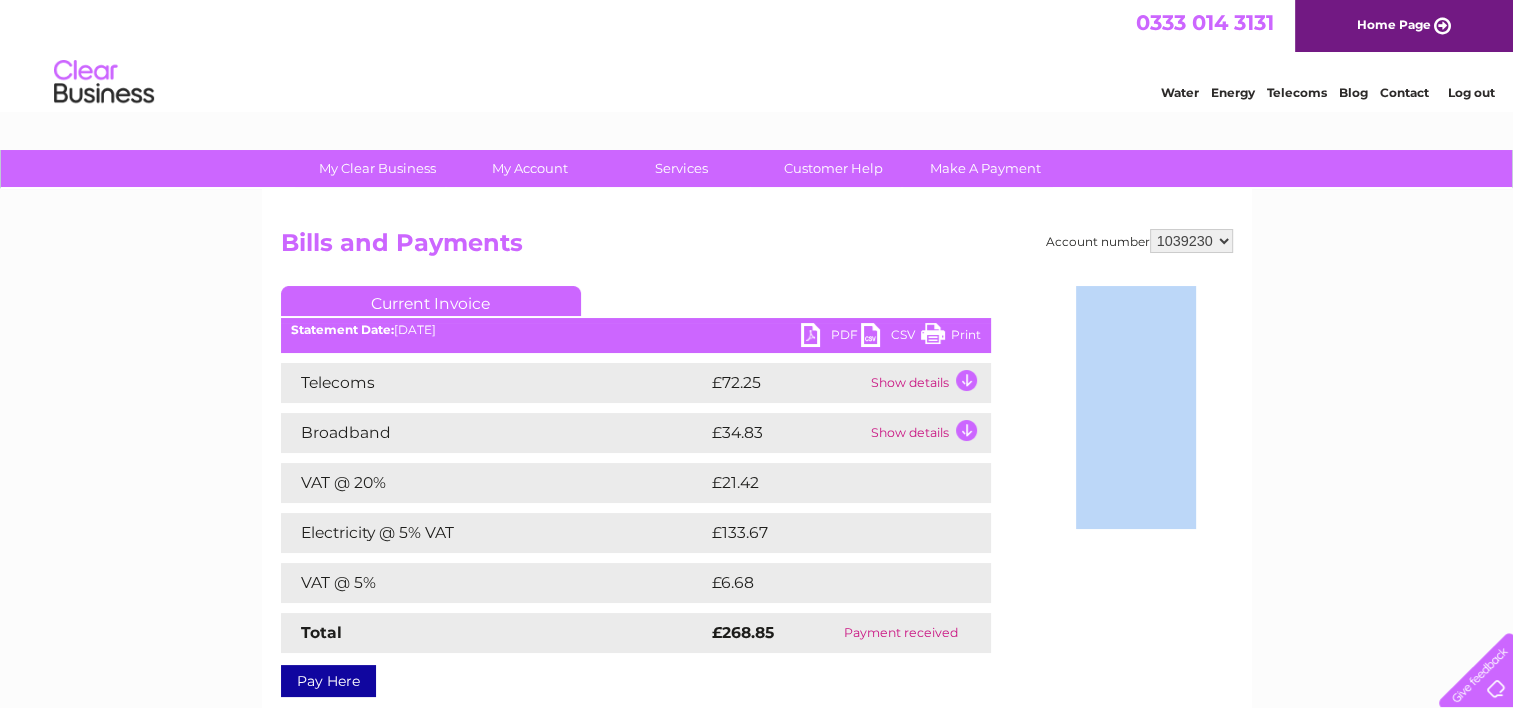 click on "Account number    [FINANCIAL_ID]
[FINANCIAL_ID]
Bills and Payments
Current Invoice
PDF
CSV
Print" at bounding box center [757, 469] 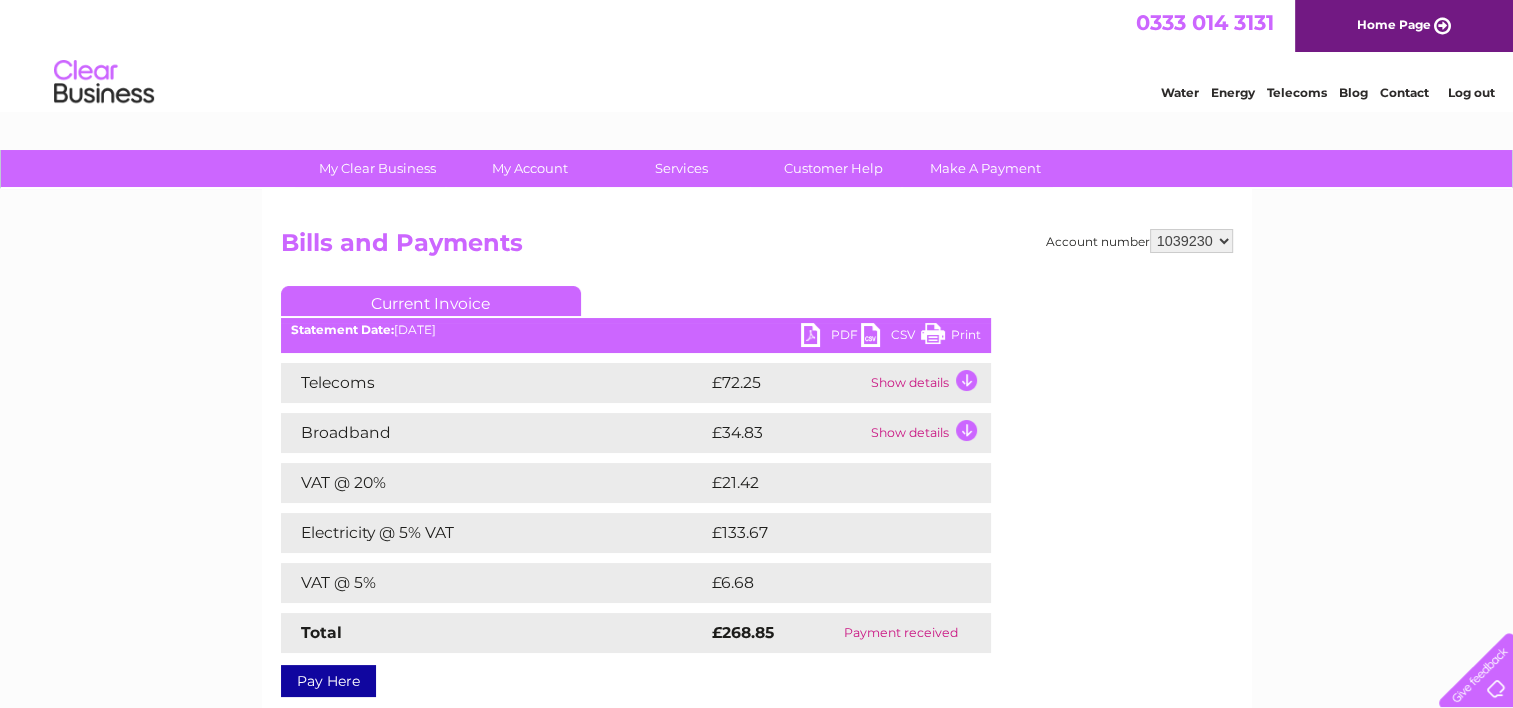 click at bounding box center (1472, 666) 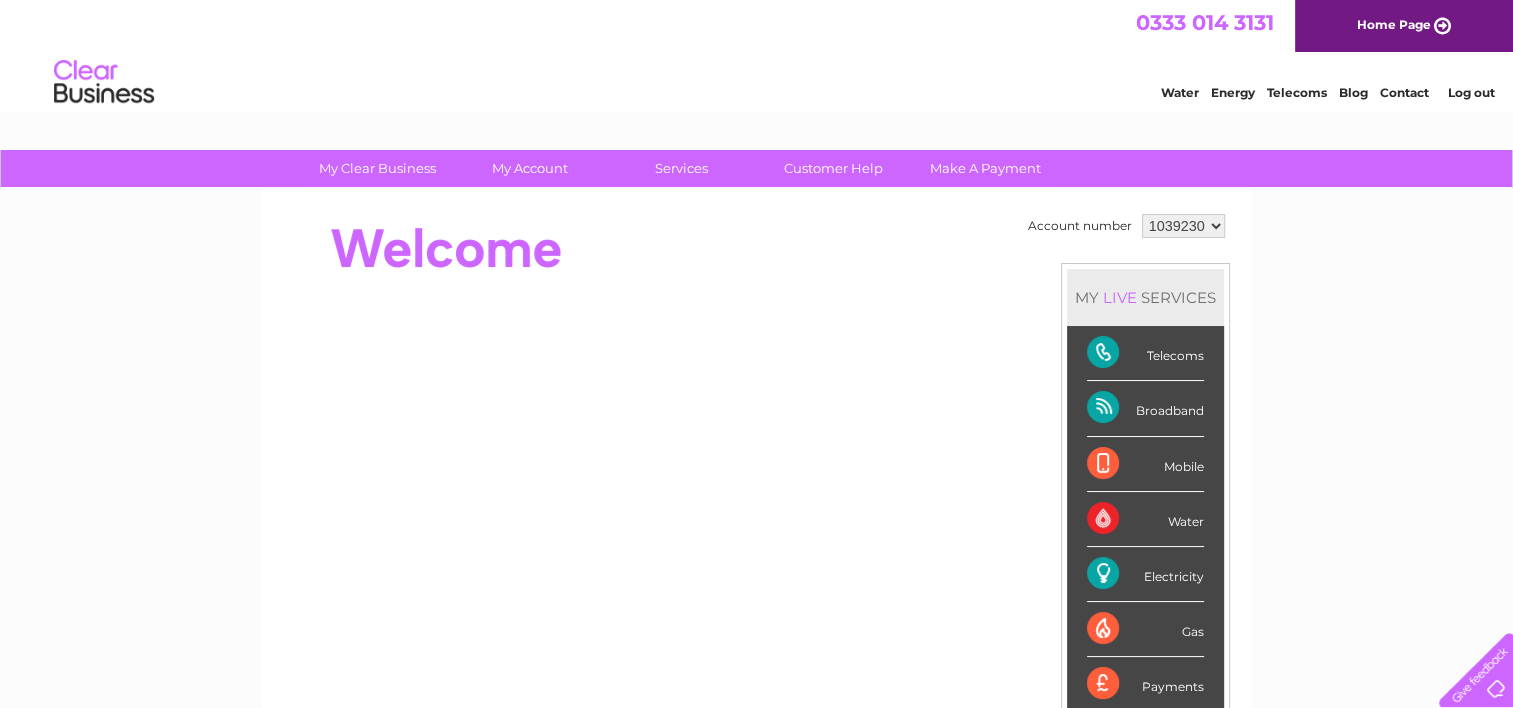 scroll, scrollTop: 0, scrollLeft: 0, axis: both 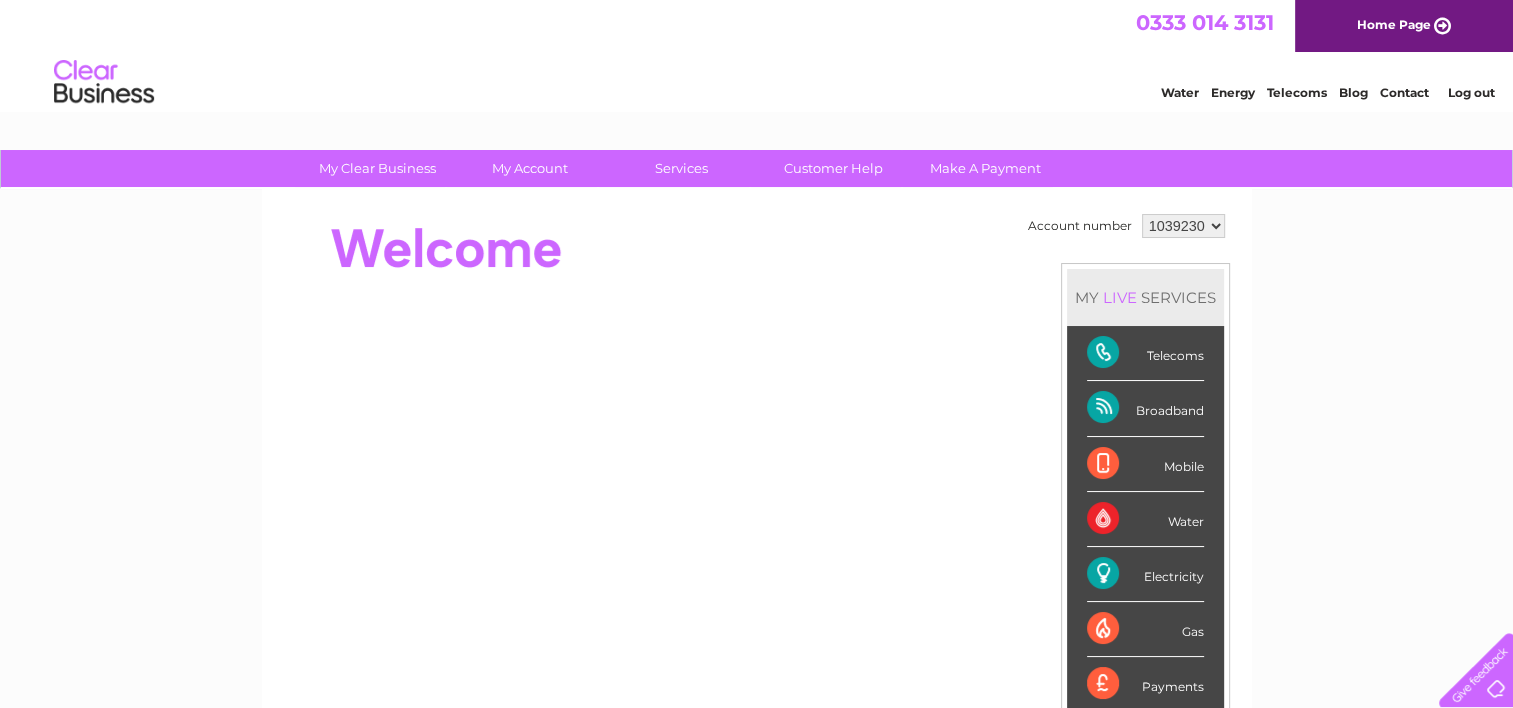 click on "Contact" at bounding box center [1404, 92] 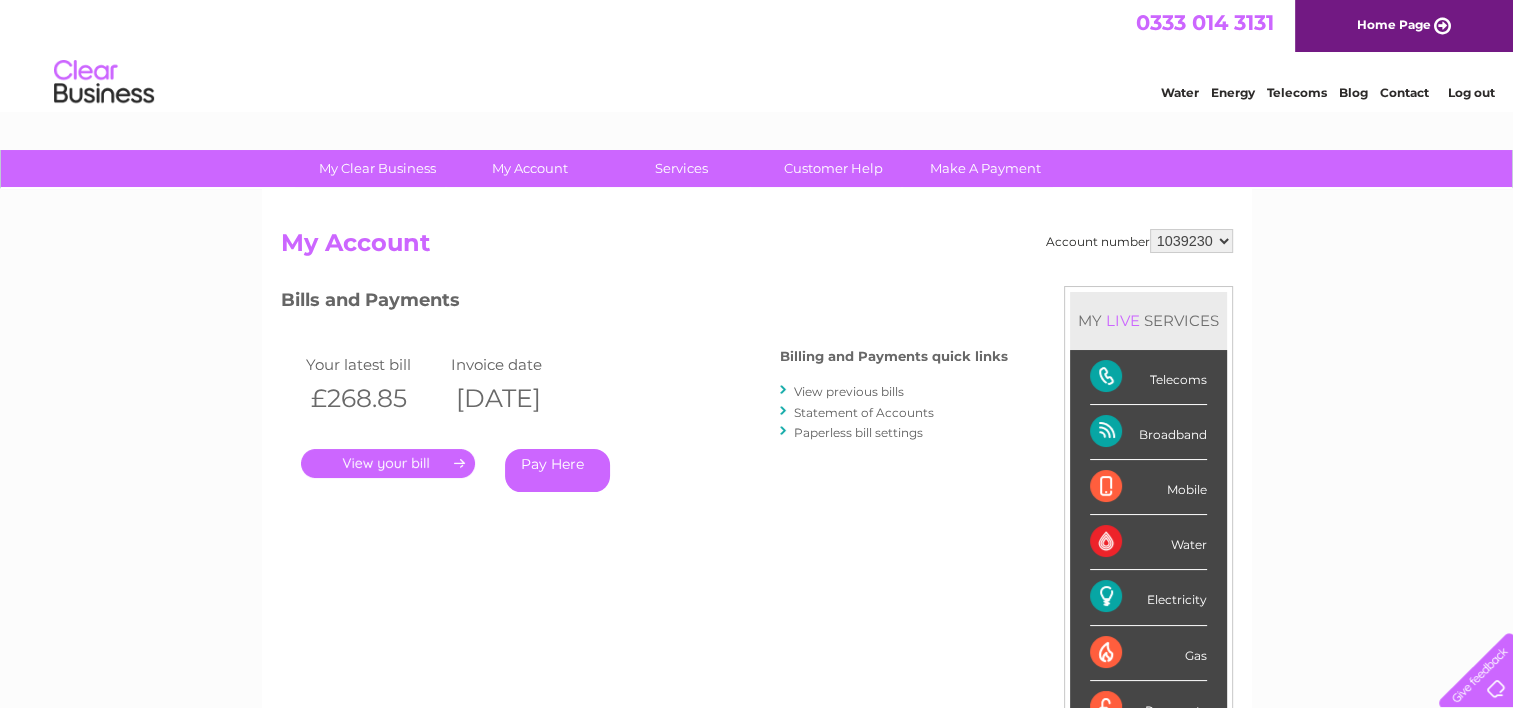 scroll, scrollTop: 0, scrollLeft: 0, axis: both 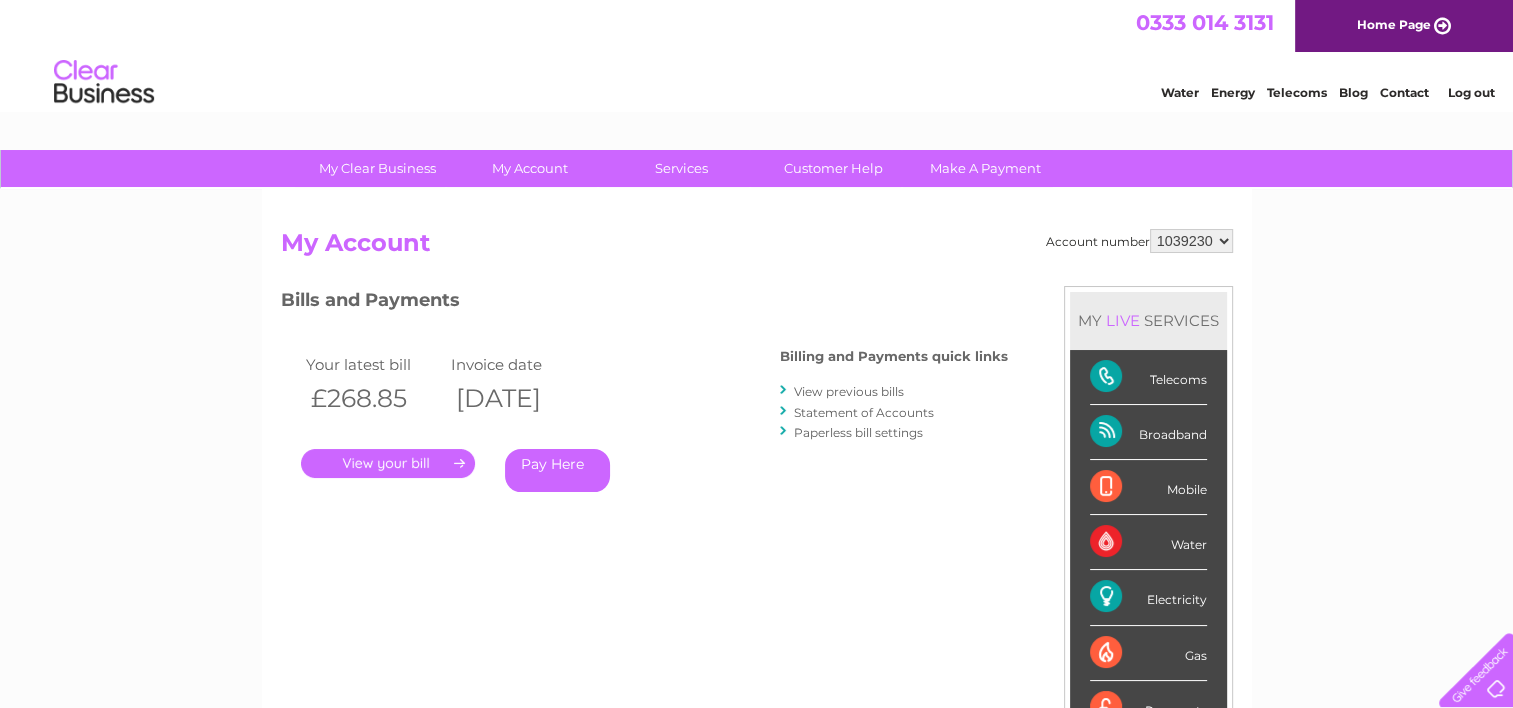 click on "Telecoms" at bounding box center (1297, 92) 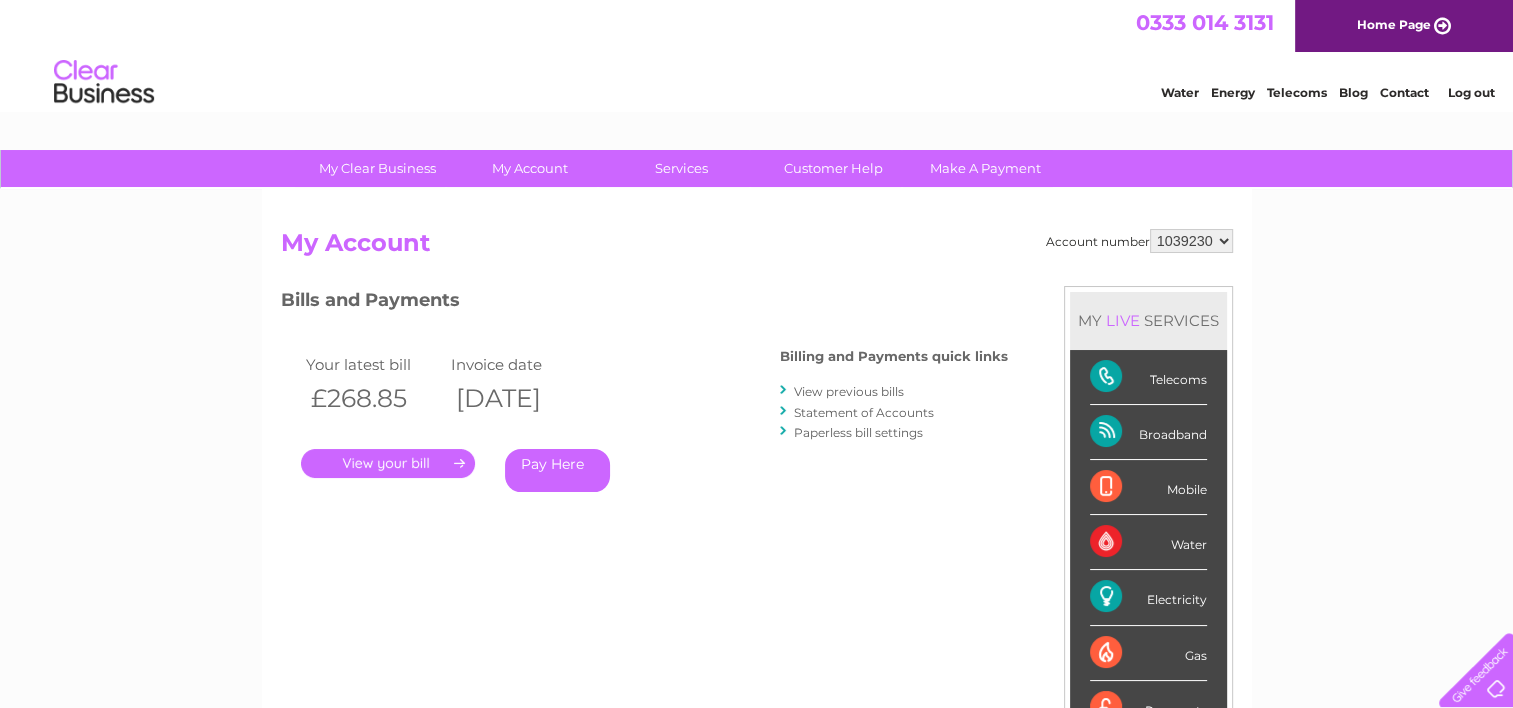 scroll, scrollTop: 0, scrollLeft: 0, axis: both 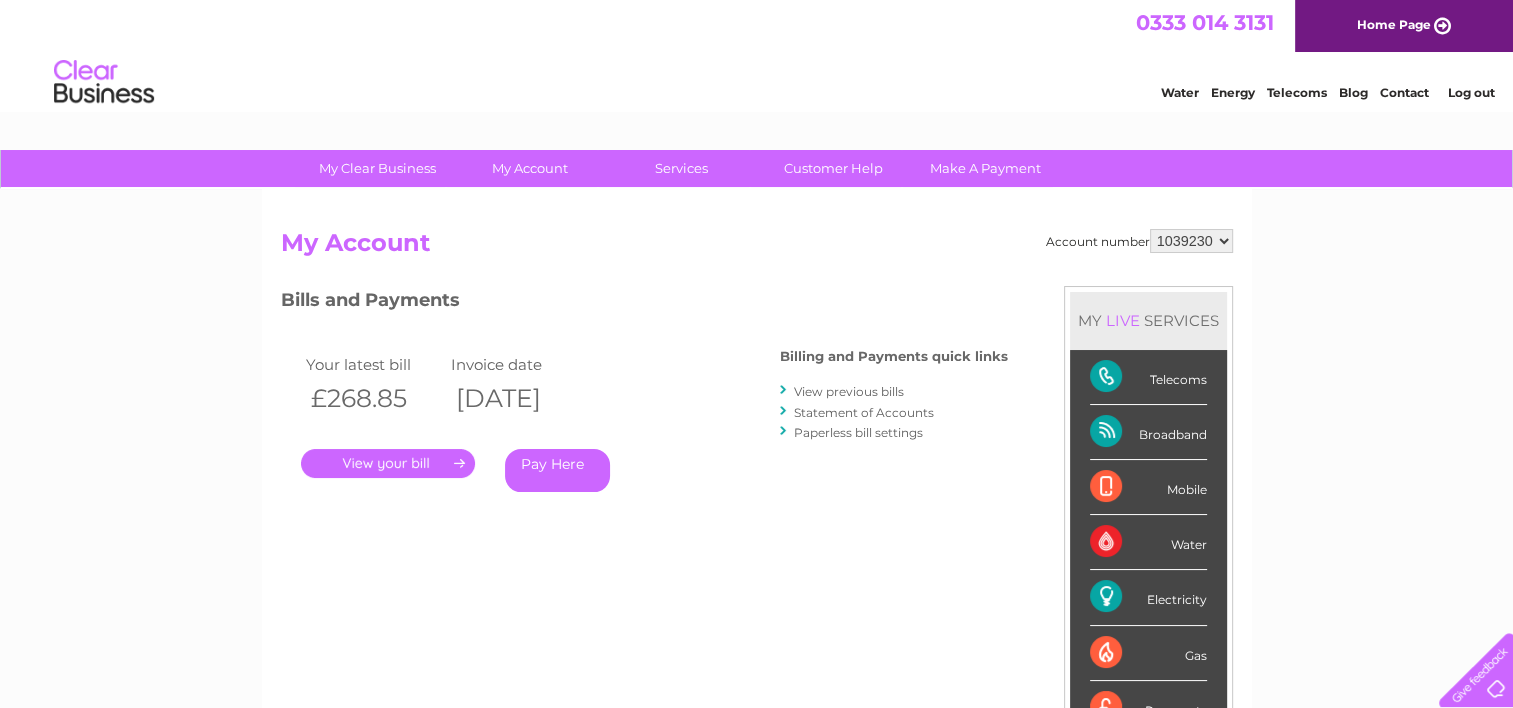 click on "1039230
2927933" at bounding box center [1191, 241] 